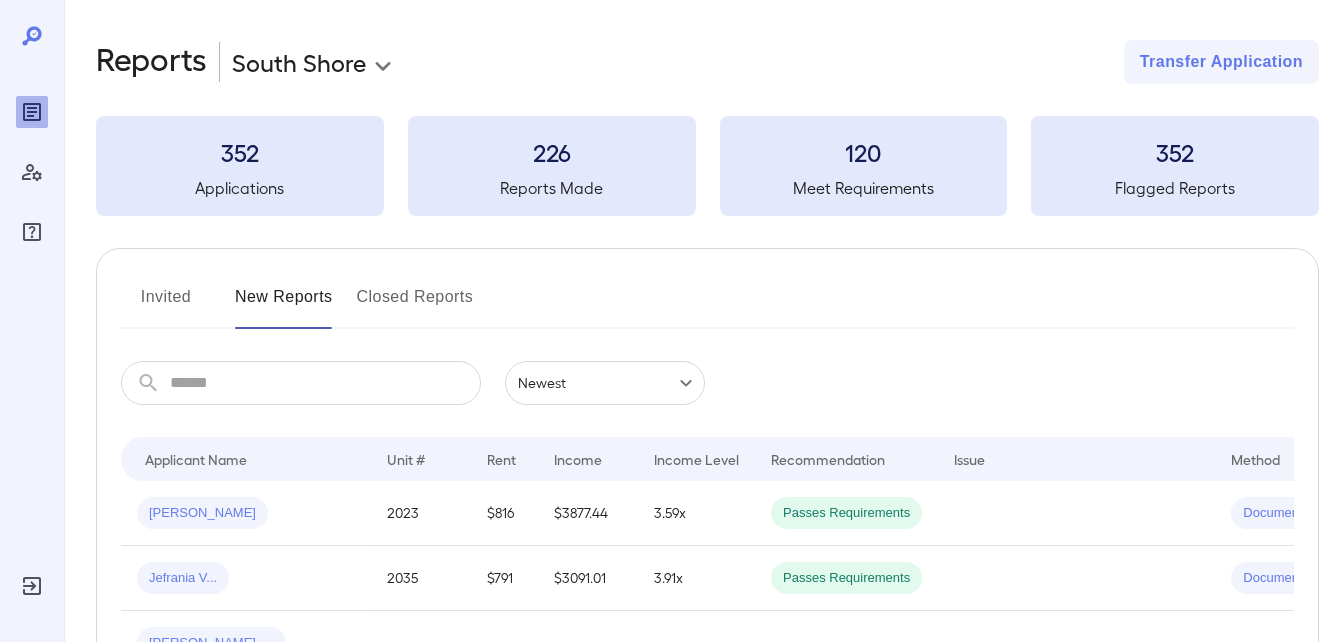 scroll, scrollTop: 0, scrollLeft: 0, axis: both 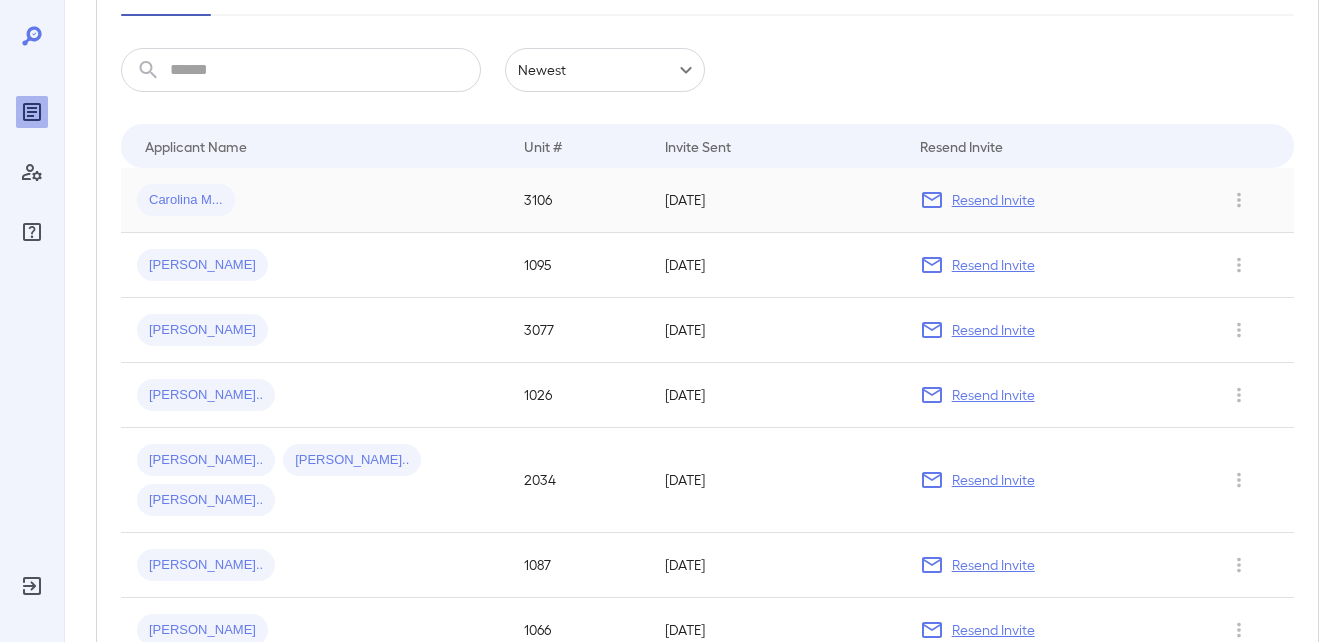 click on "Carolina M..." at bounding box center (186, 200) 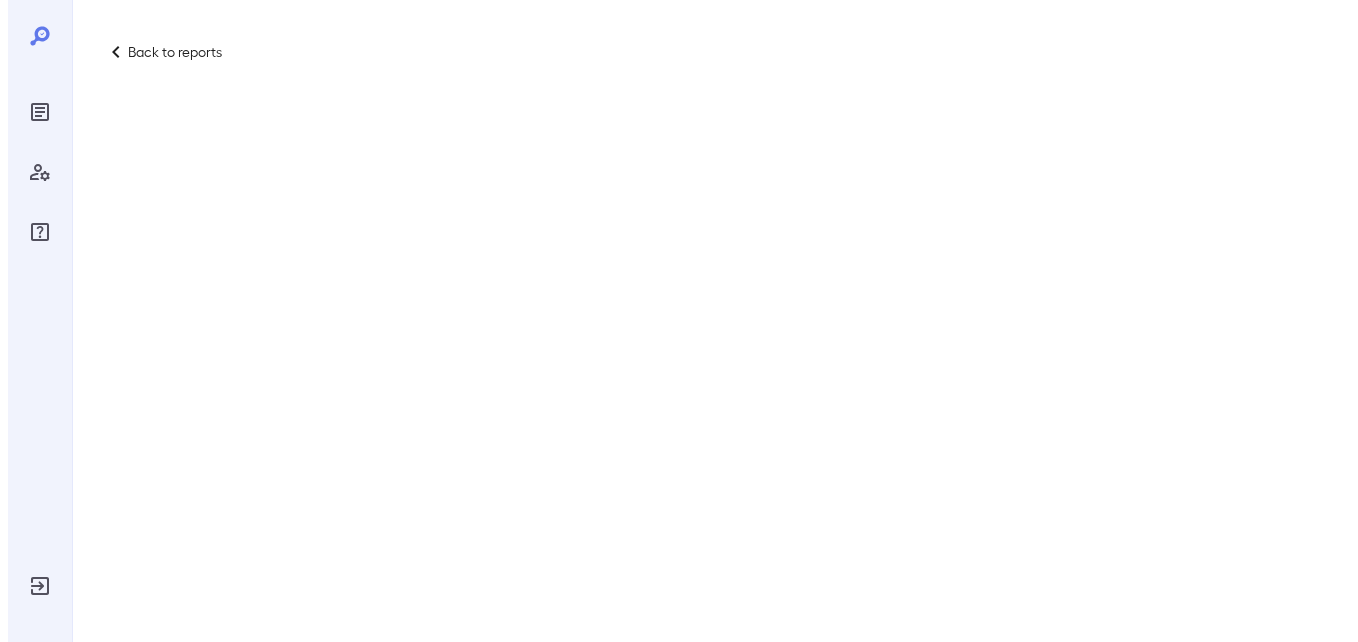 scroll, scrollTop: 0, scrollLeft: 0, axis: both 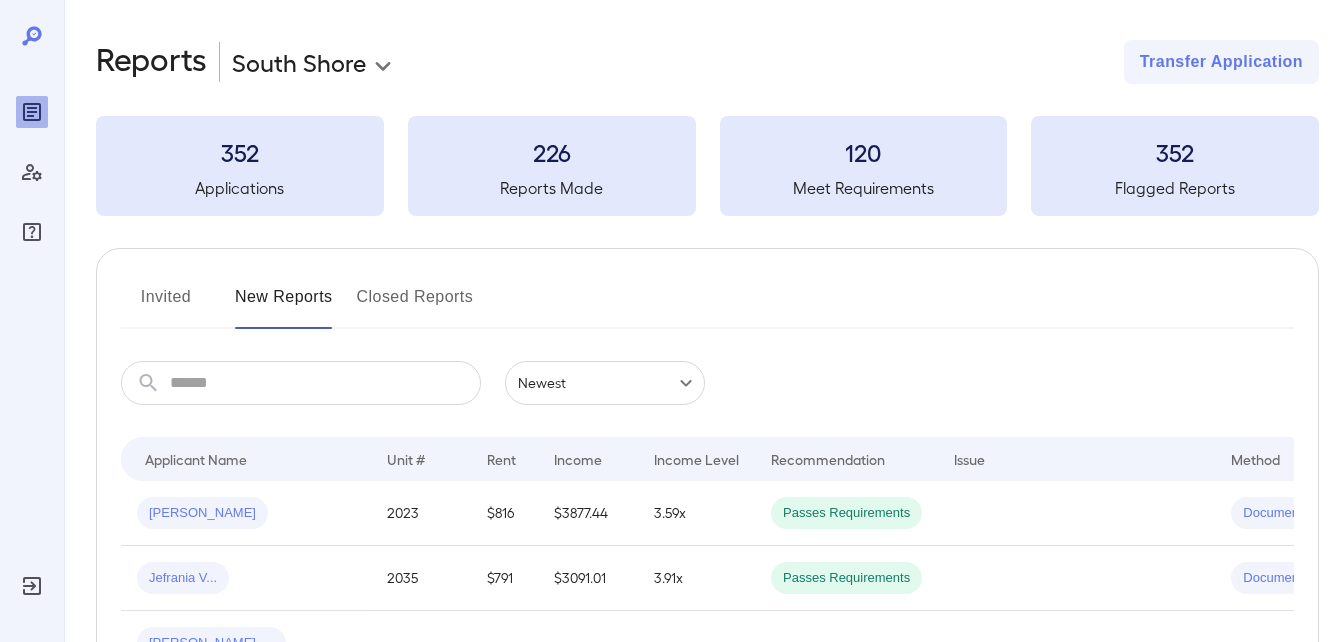 click on "Invited" at bounding box center [166, 305] 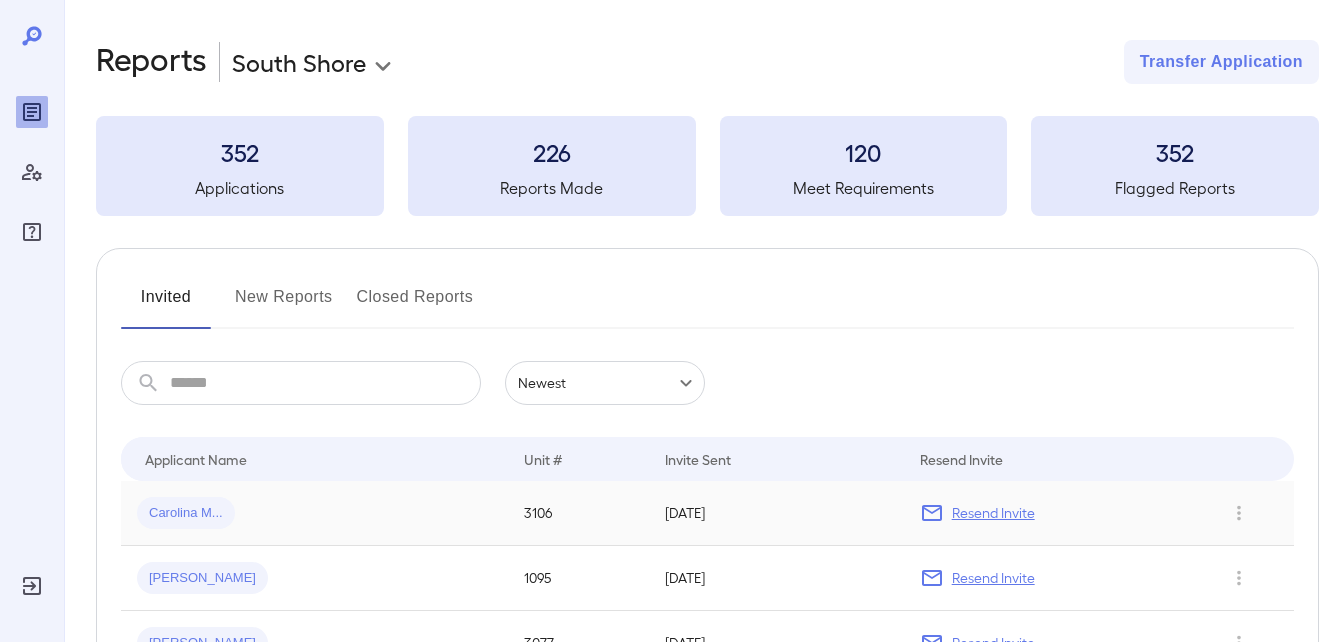 click on "Carolina M..." at bounding box center [186, 513] 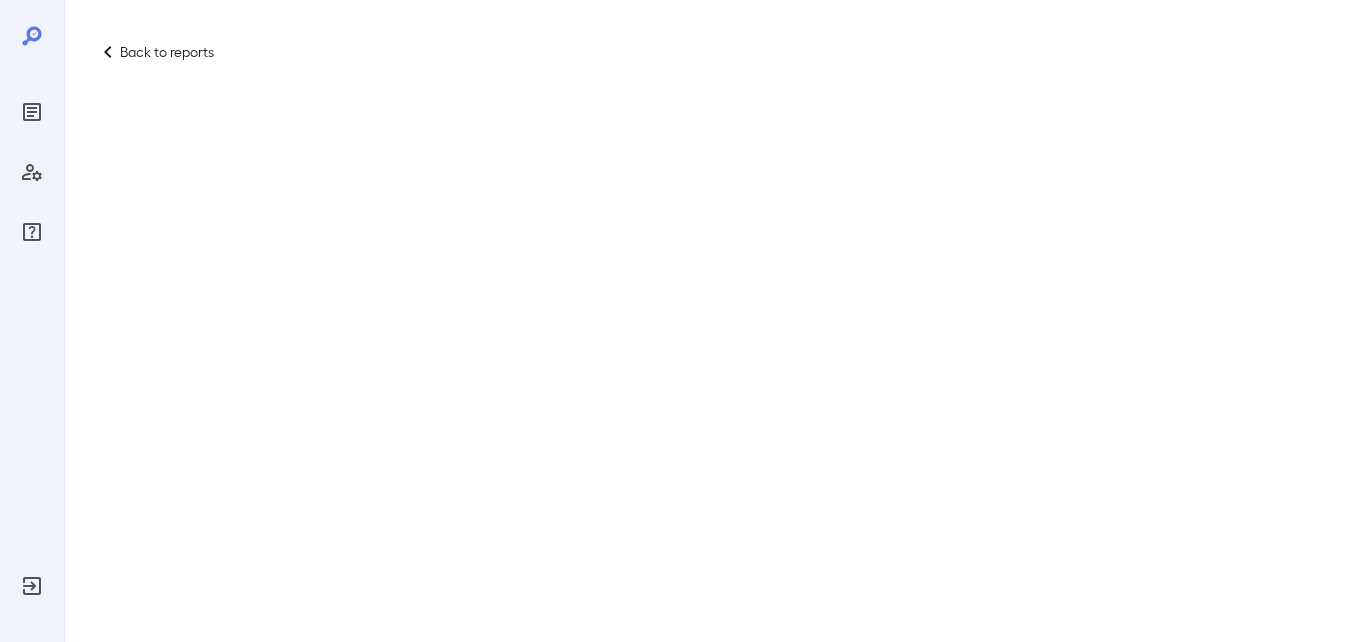 scroll, scrollTop: 0, scrollLeft: 0, axis: both 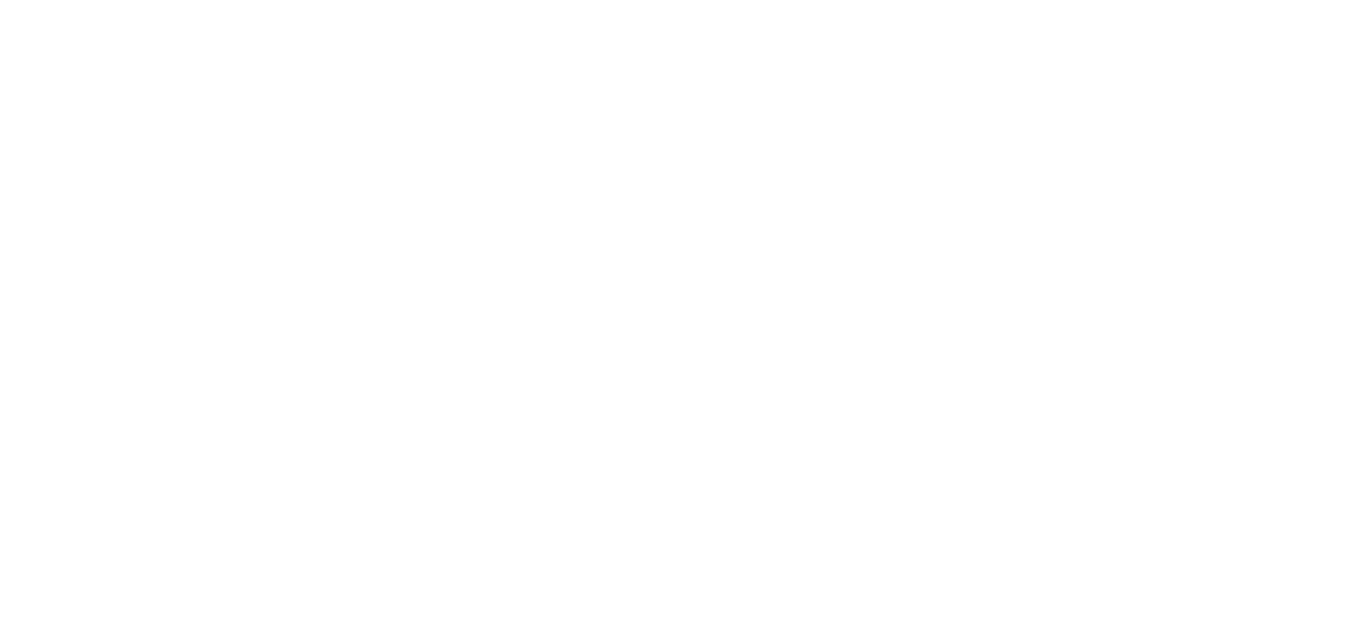 drag, startPoint x: 413, startPoint y: 580, endPoint x: 578, endPoint y: 169, distance: 442.88373 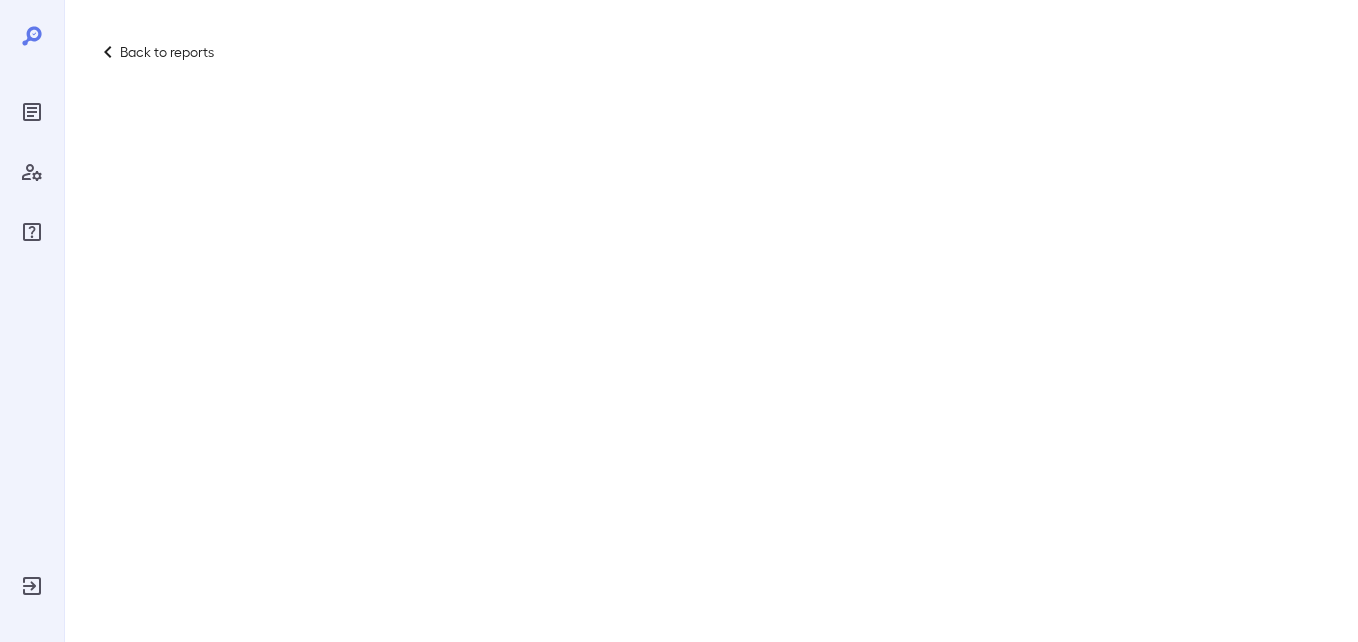 scroll, scrollTop: 0, scrollLeft: 0, axis: both 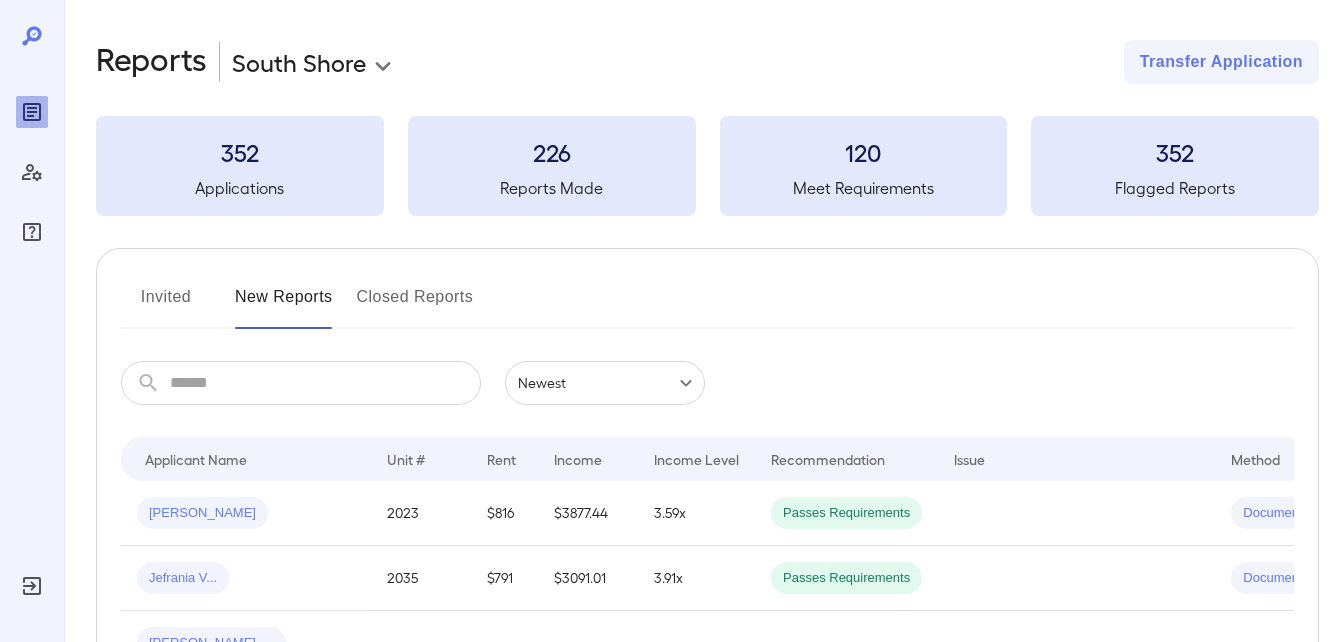 drag, startPoint x: 176, startPoint y: 289, endPoint x: 176, endPoint y: 319, distance: 30 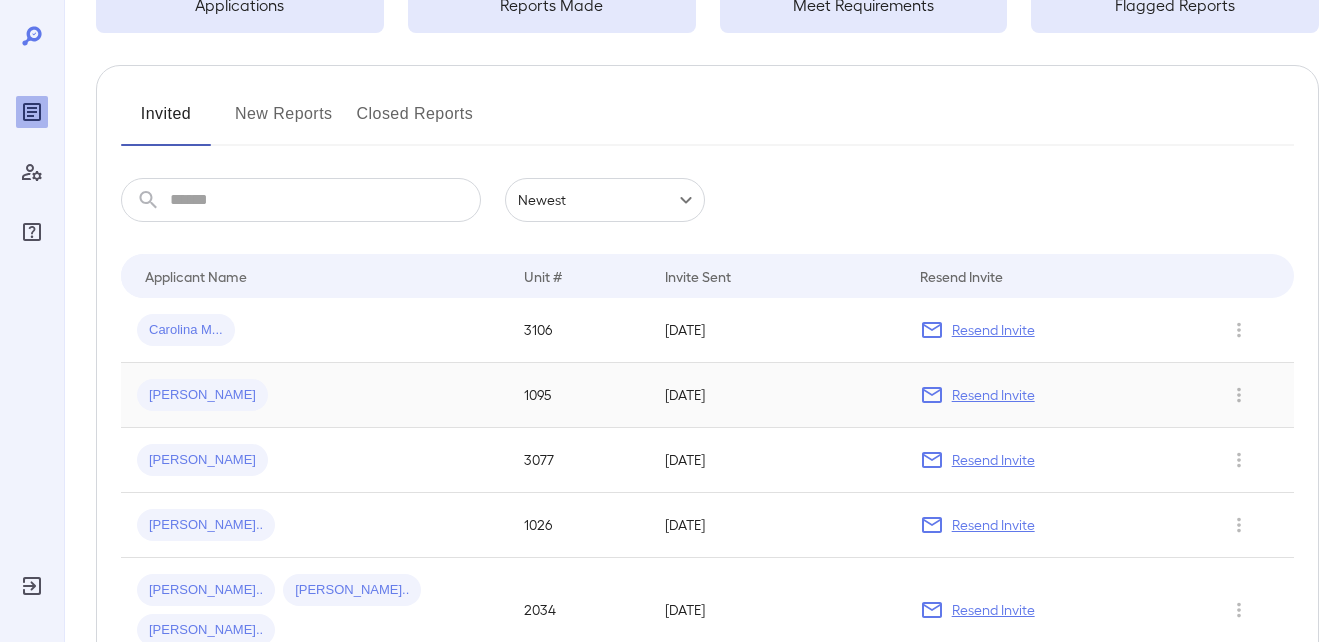 scroll, scrollTop: 200, scrollLeft: 0, axis: vertical 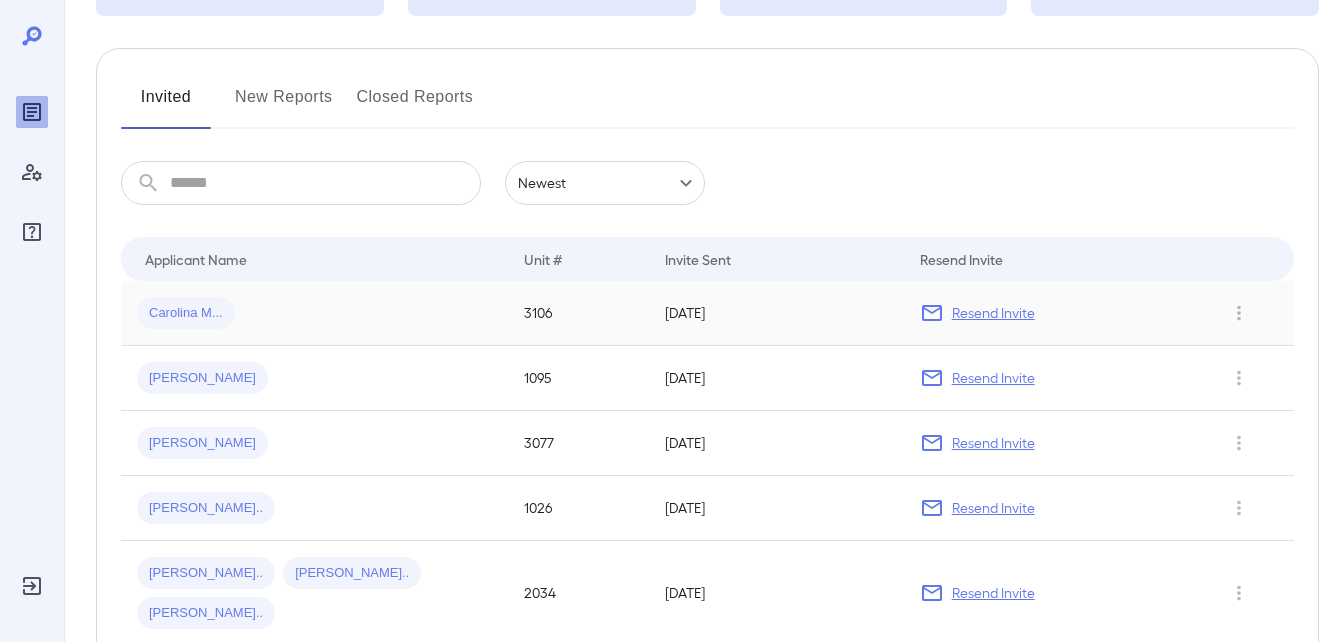 click on "Carolina M..." at bounding box center [186, 313] 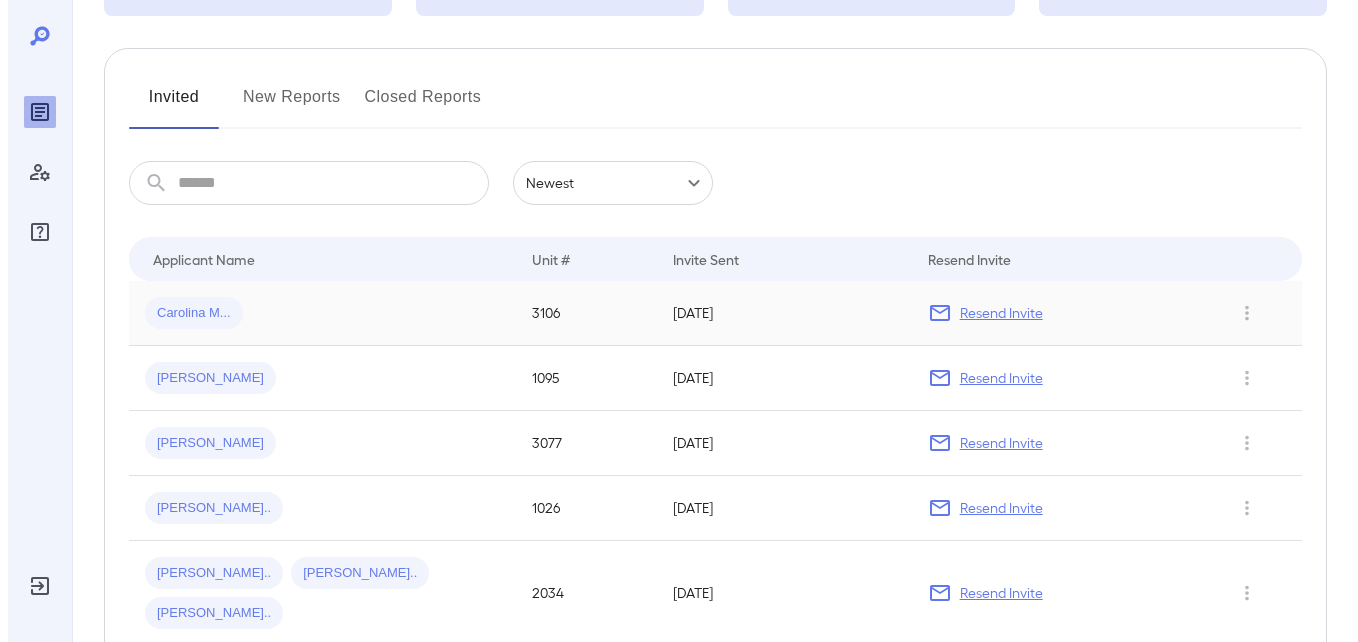 scroll, scrollTop: 0, scrollLeft: 0, axis: both 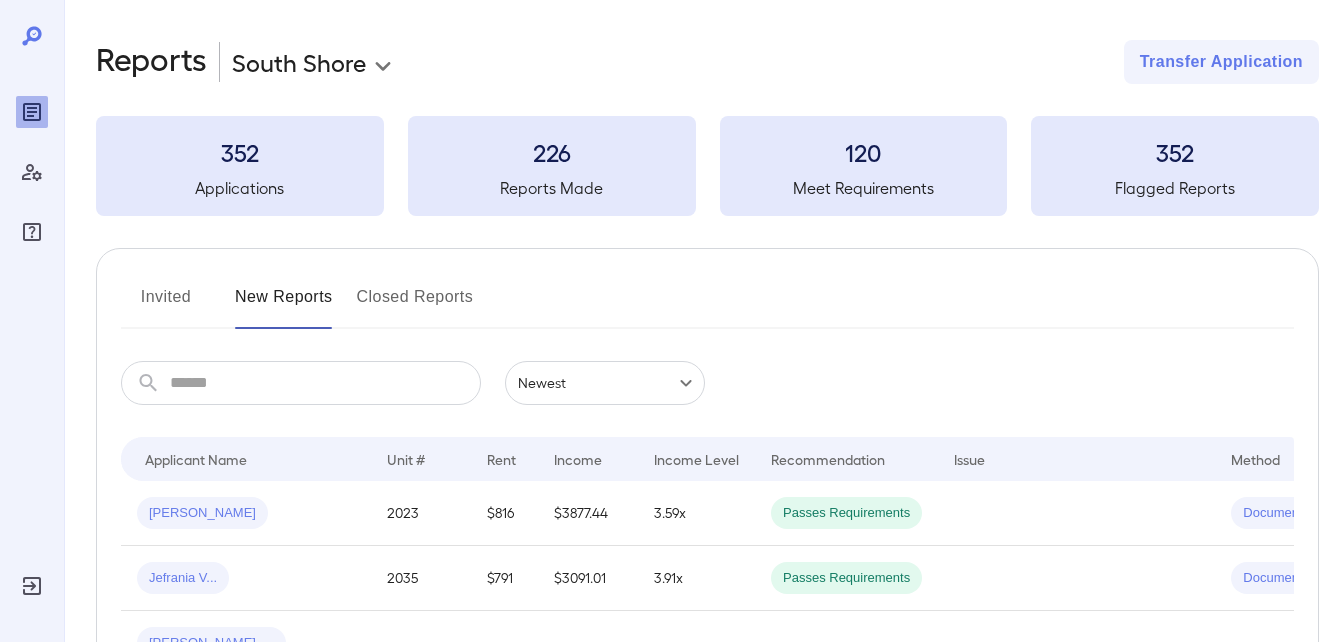 click on "Invited" at bounding box center (166, 305) 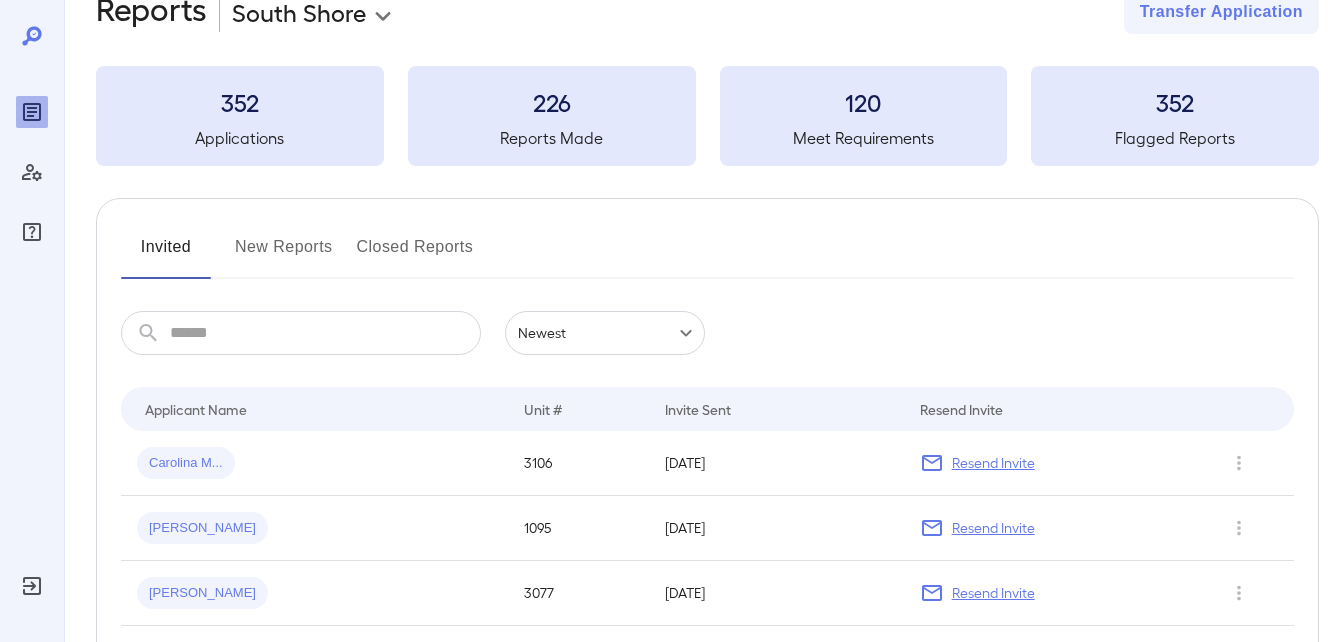 scroll, scrollTop: 100, scrollLeft: 0, axis: vertical 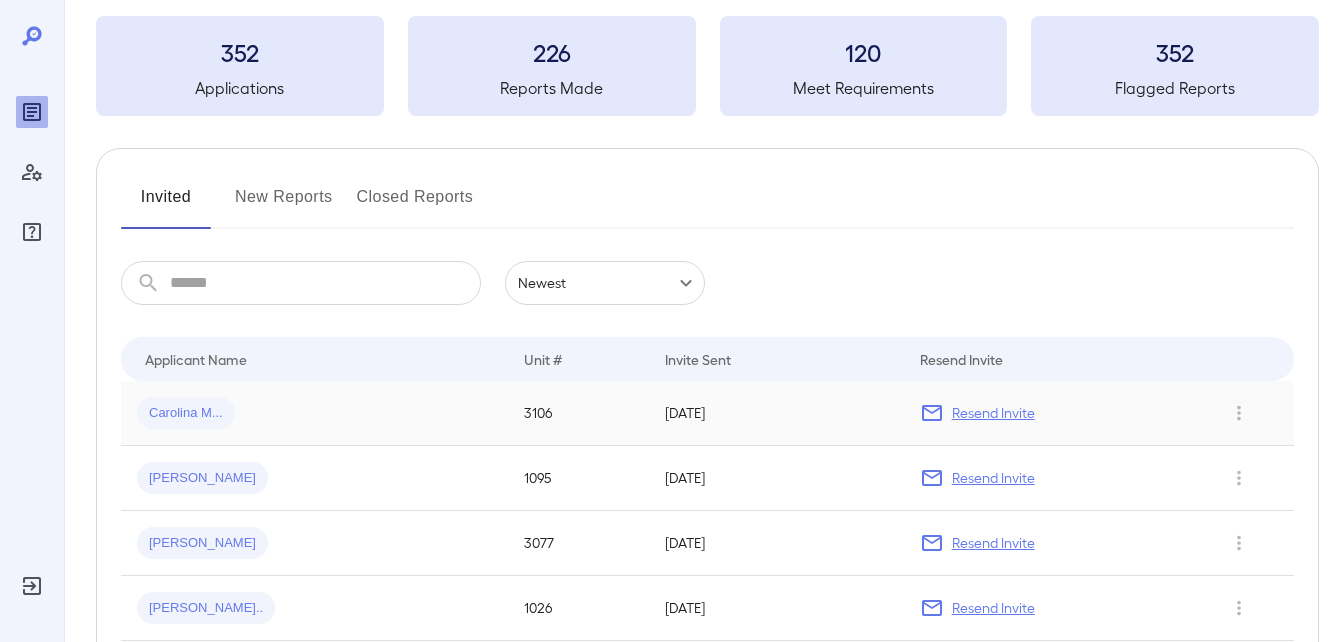 click on "Carolina M..." at bounding box center [186, 413] 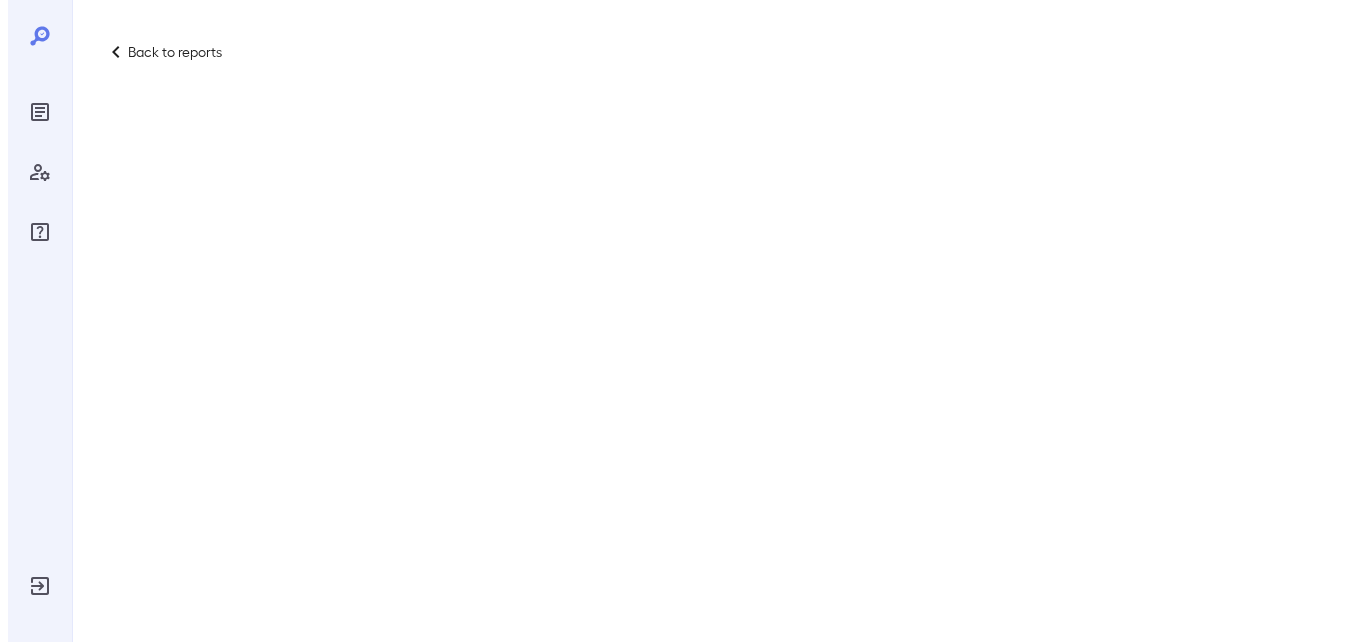 scroll, scrollTop: 0, scrollLeft: 0, axis: both 